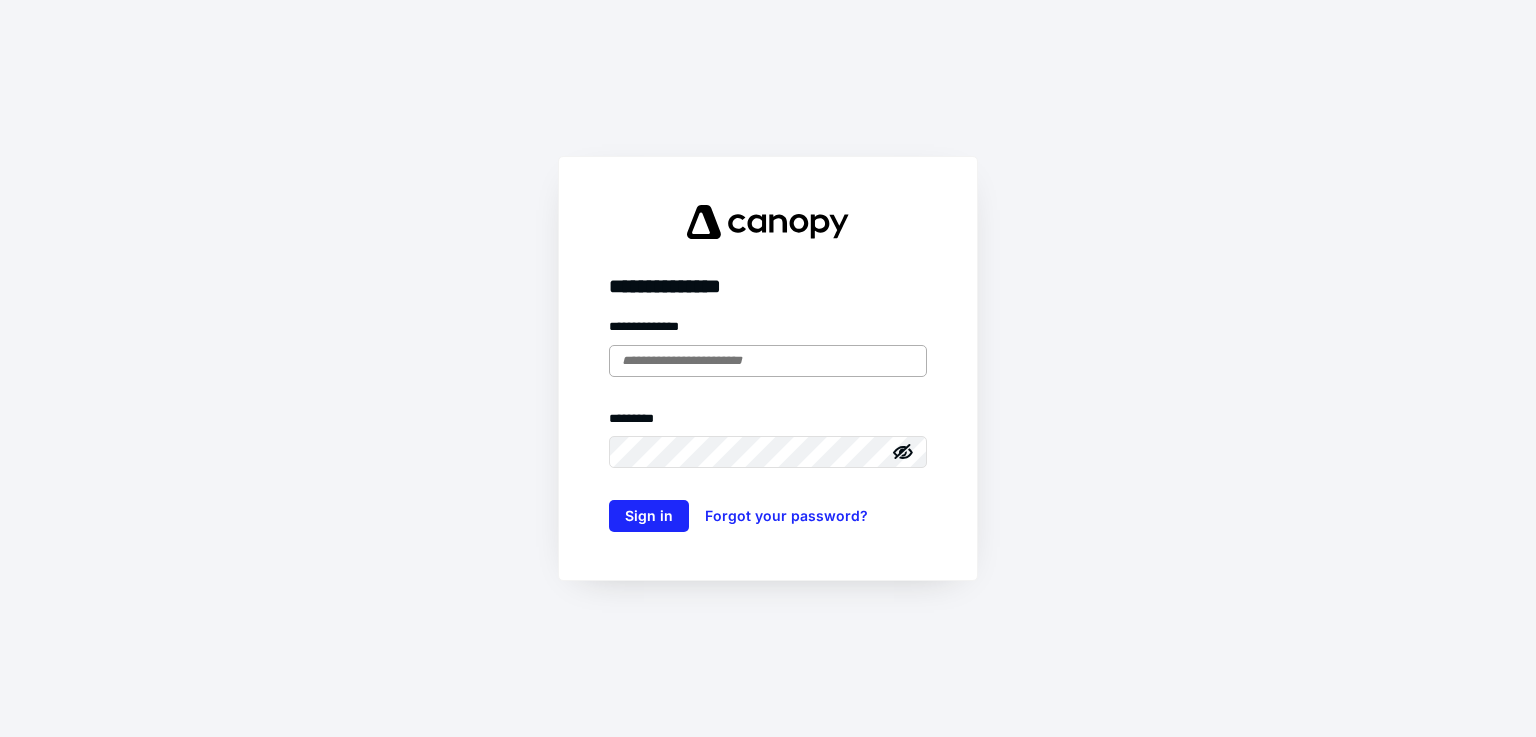 scroll, scrollTop: 0, scrollLeft: 0, axis: both 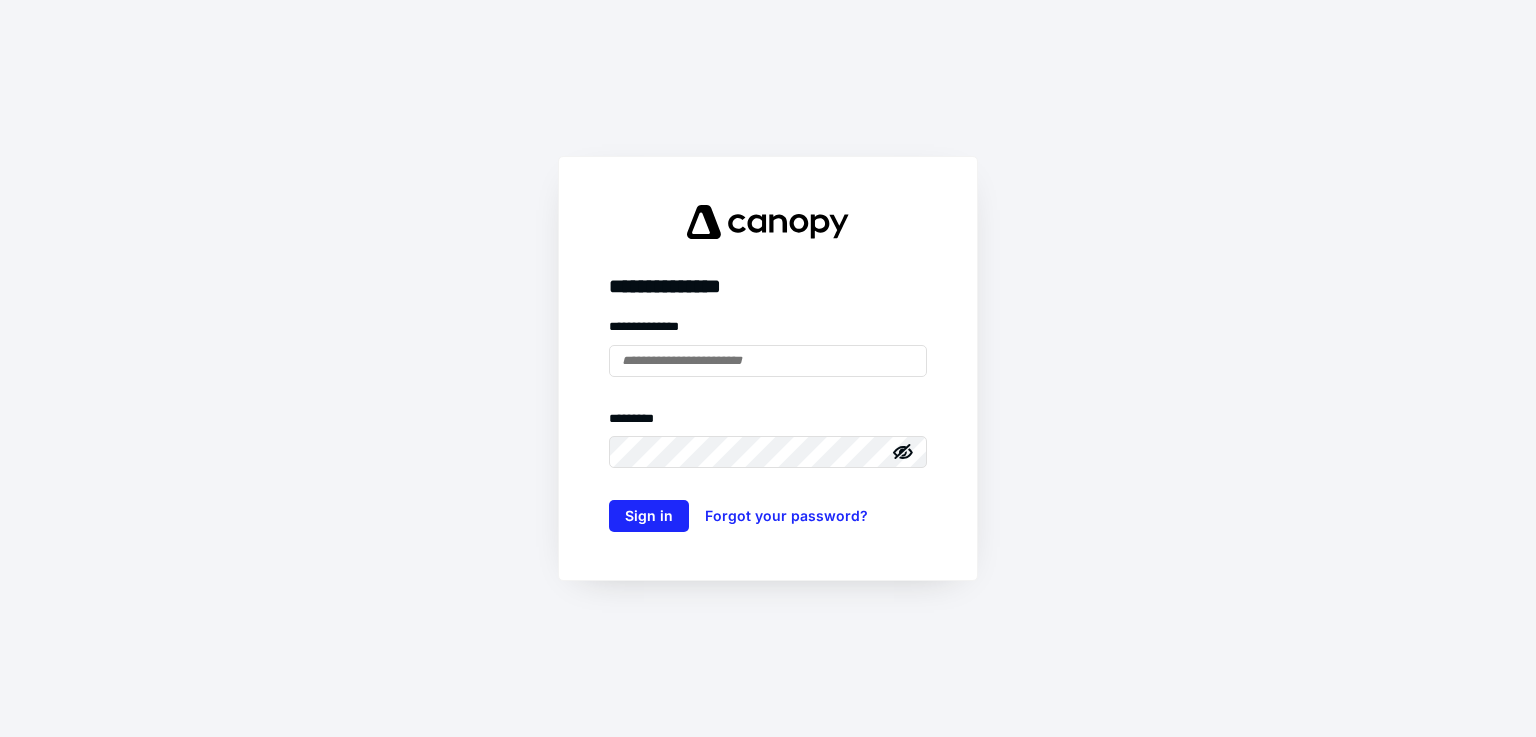 type on "**********" 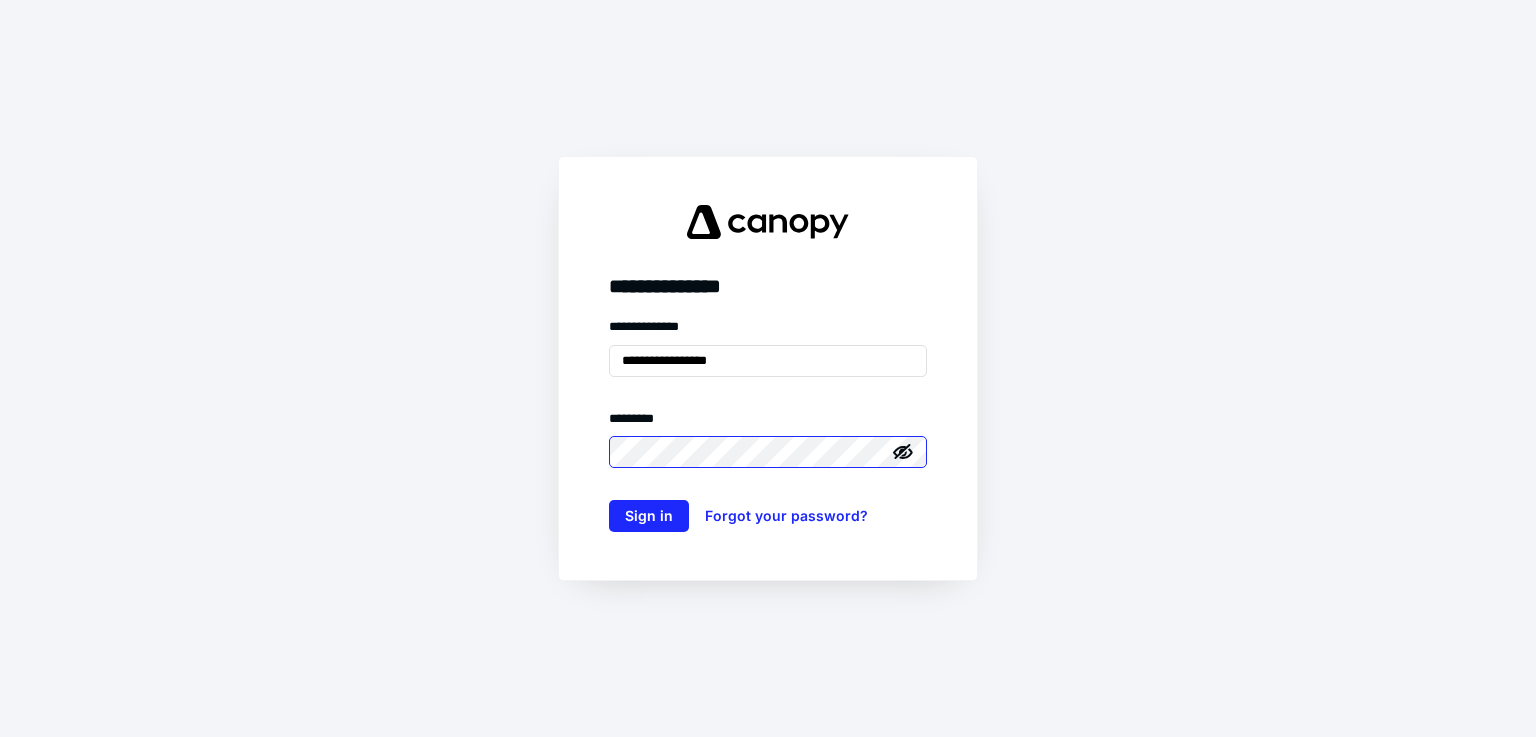 click on "Sign in" at bounding box center (649, 516) 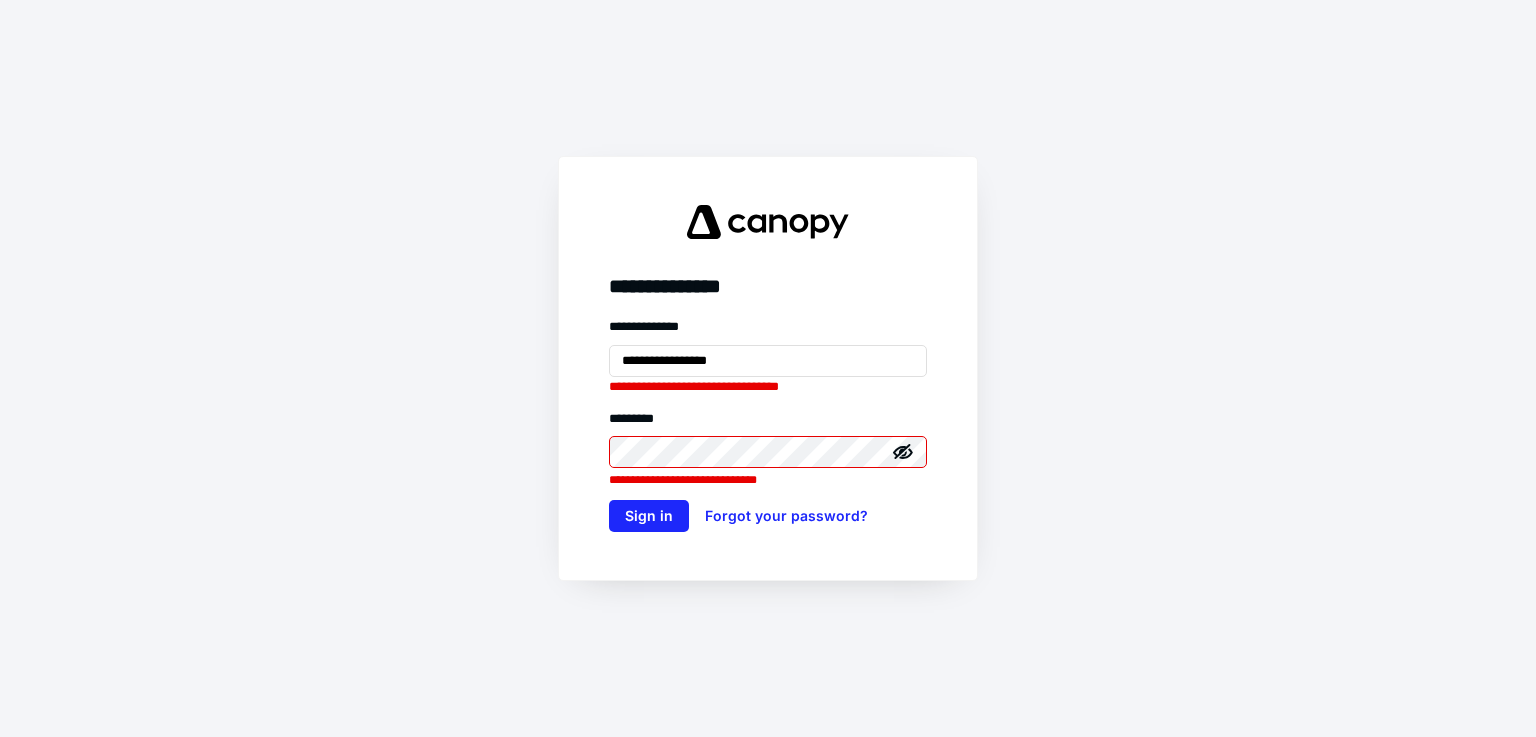 click 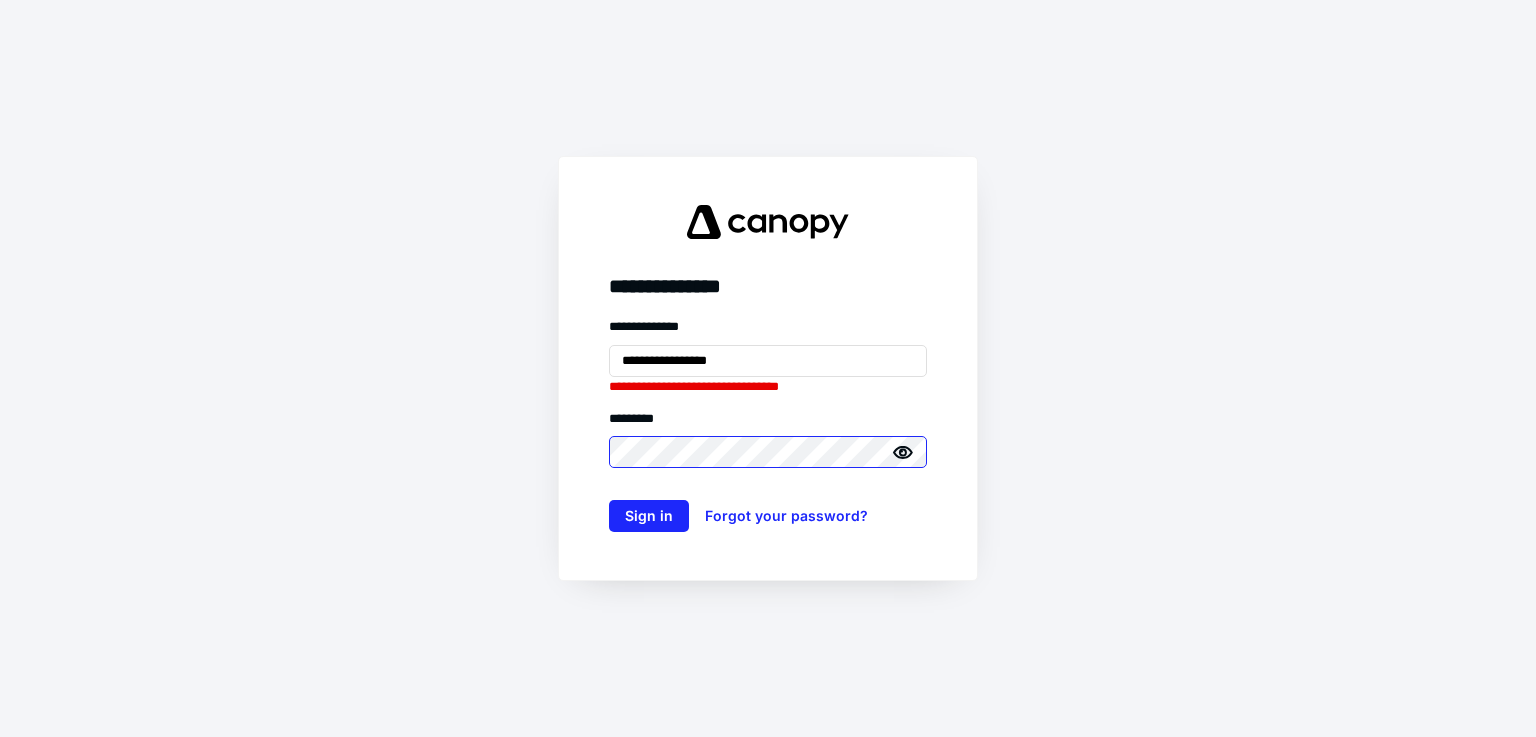 click on "Sign in" at bounding box center [649, 516] 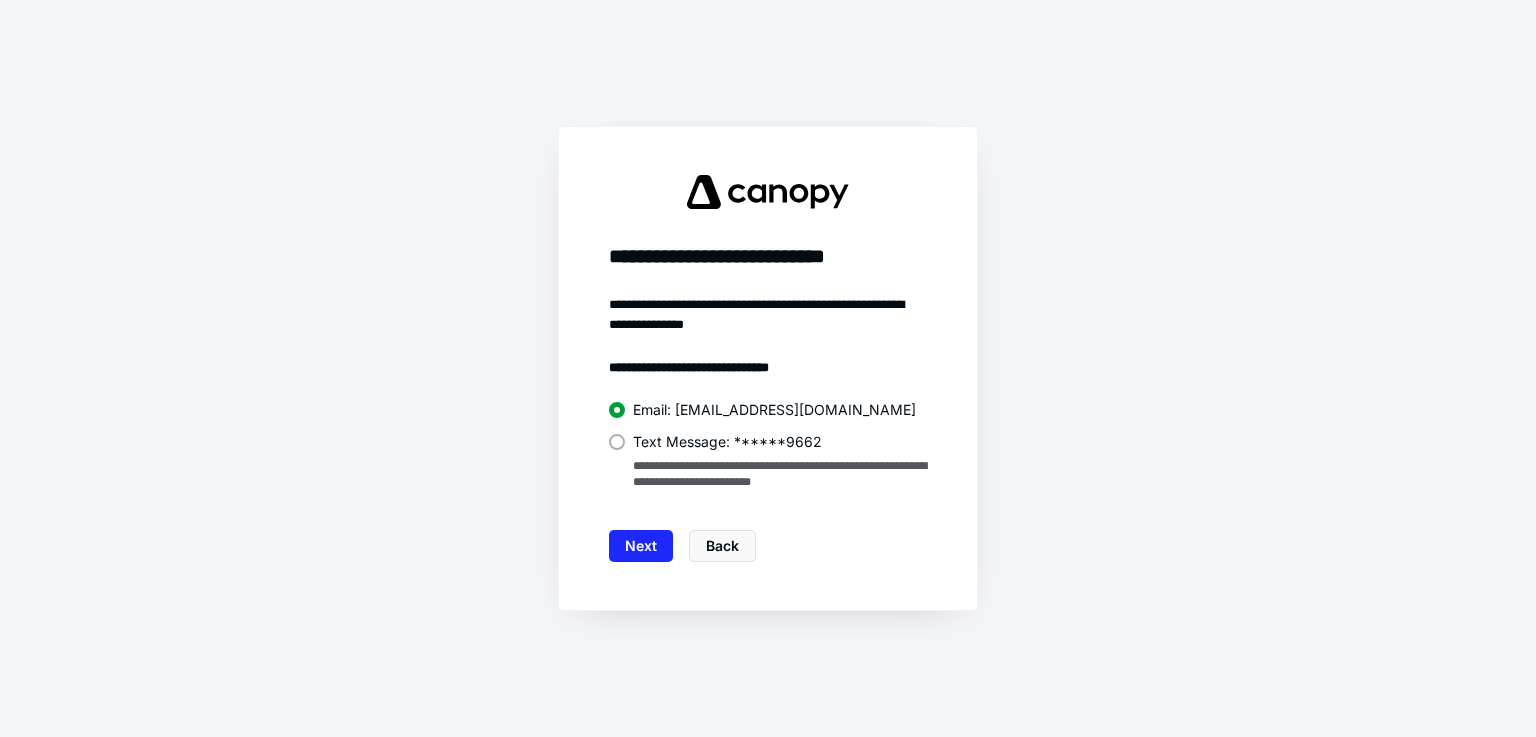 click on "Text Message: ******9662" at bounding box center (727, 442) 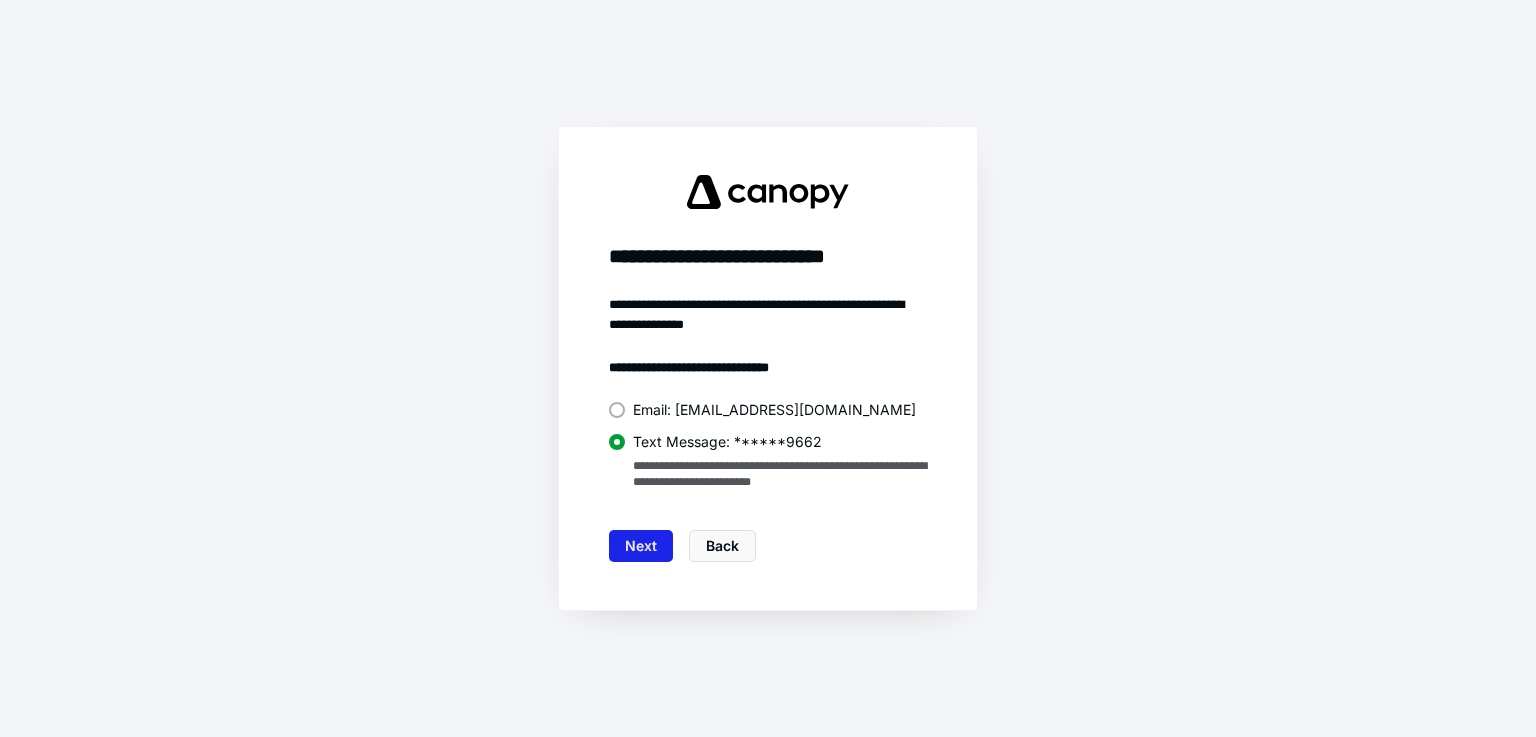 click on "Next" at bounding box center (641, 546) 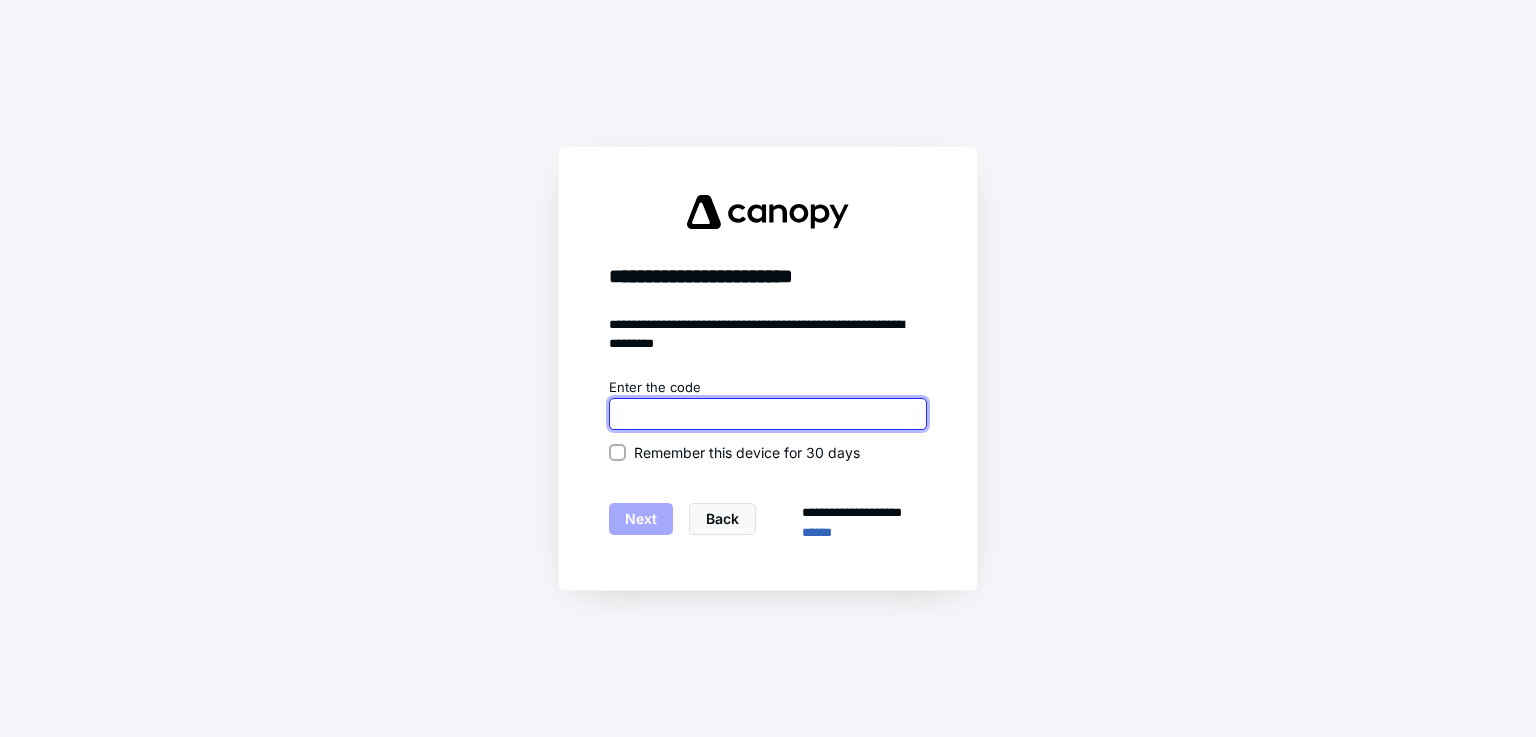 click at bounding box center (768, 414) 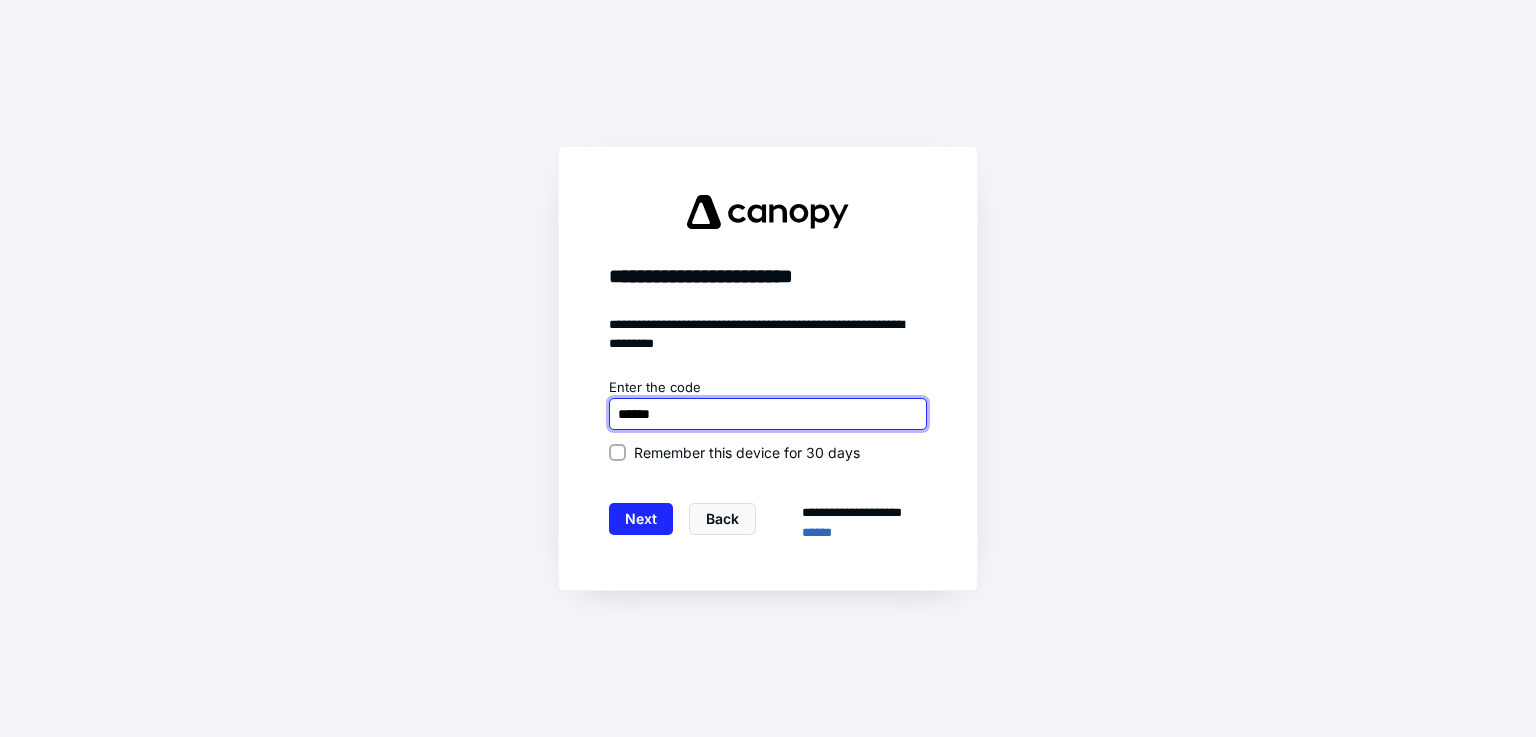 type on "******" 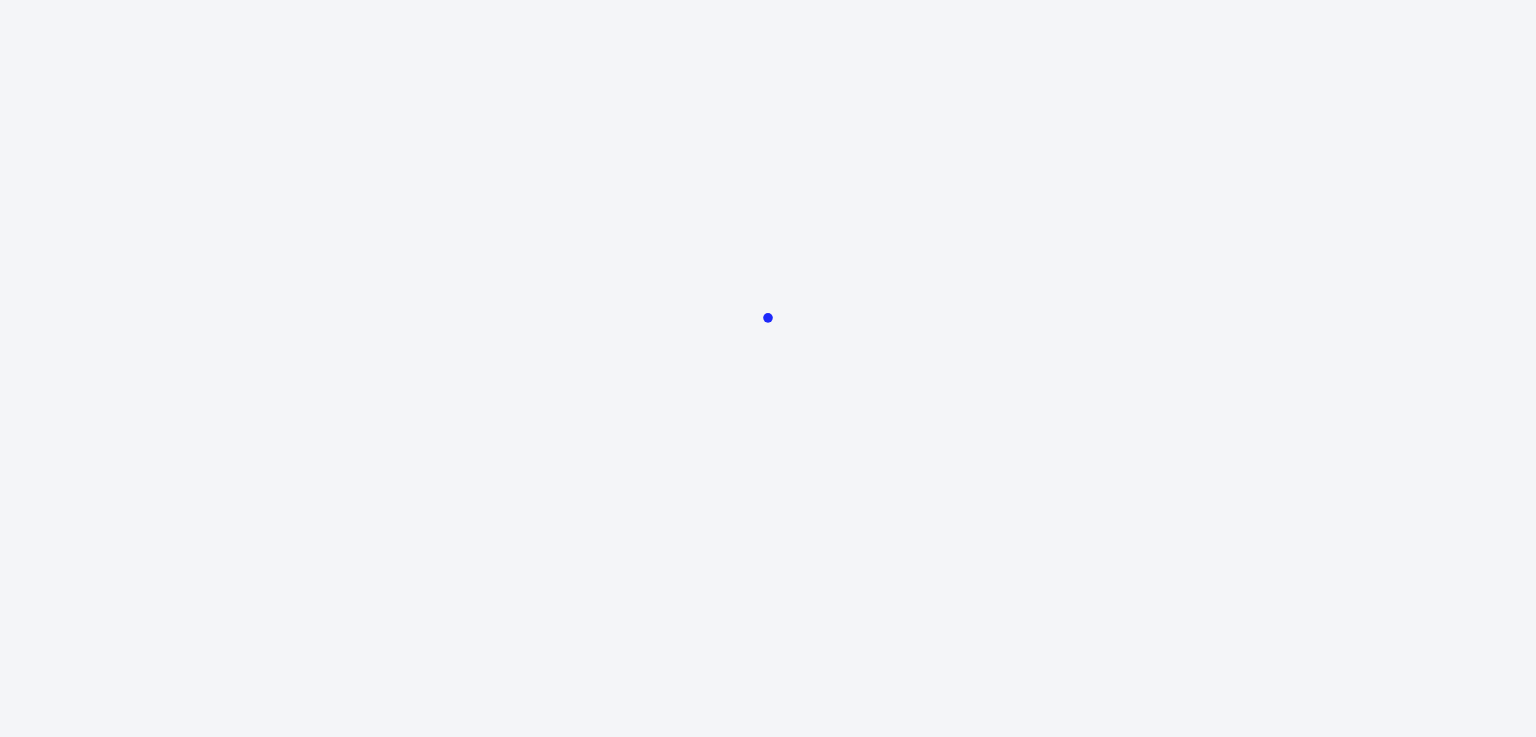 scroll, scrollTop: 0, scrollLeft: 0, axis: both 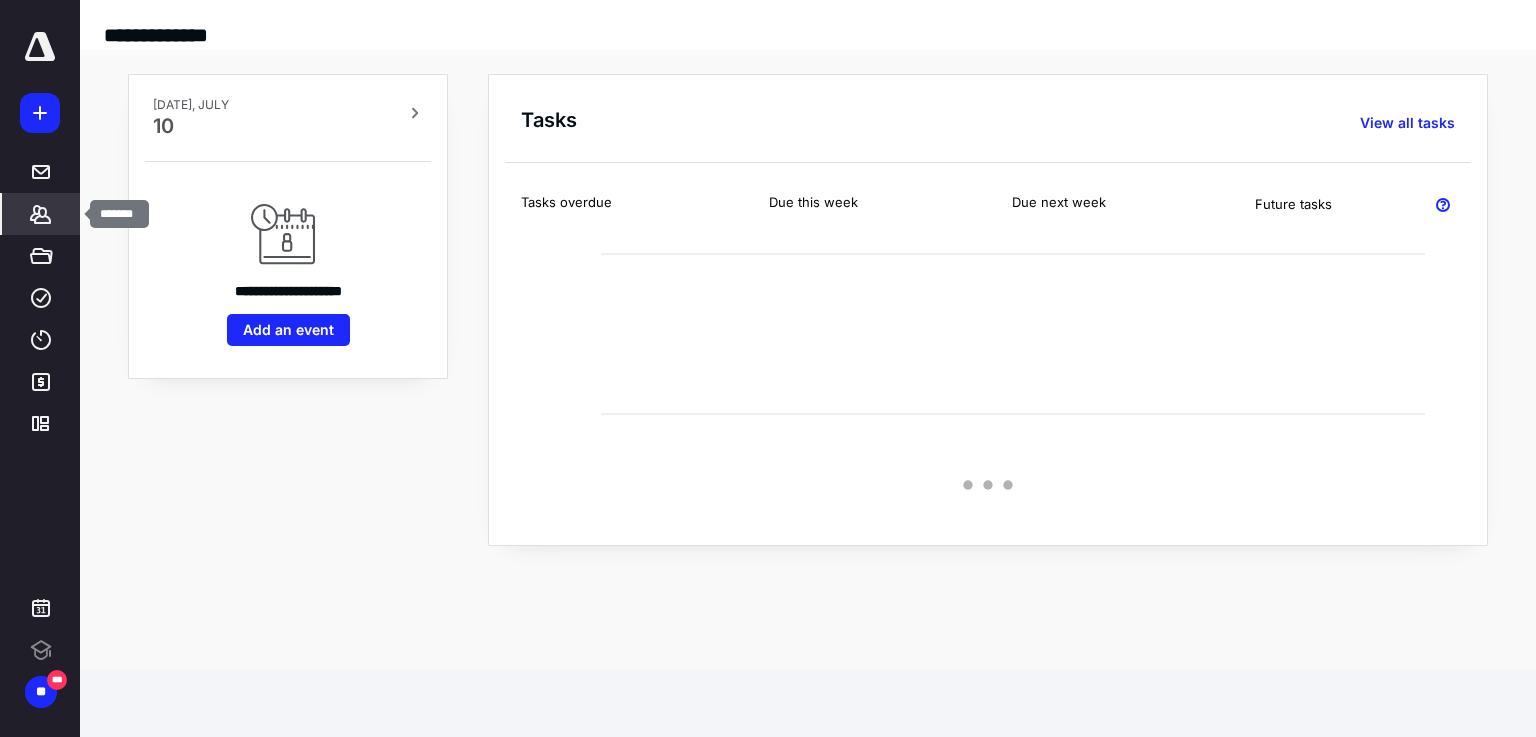 click 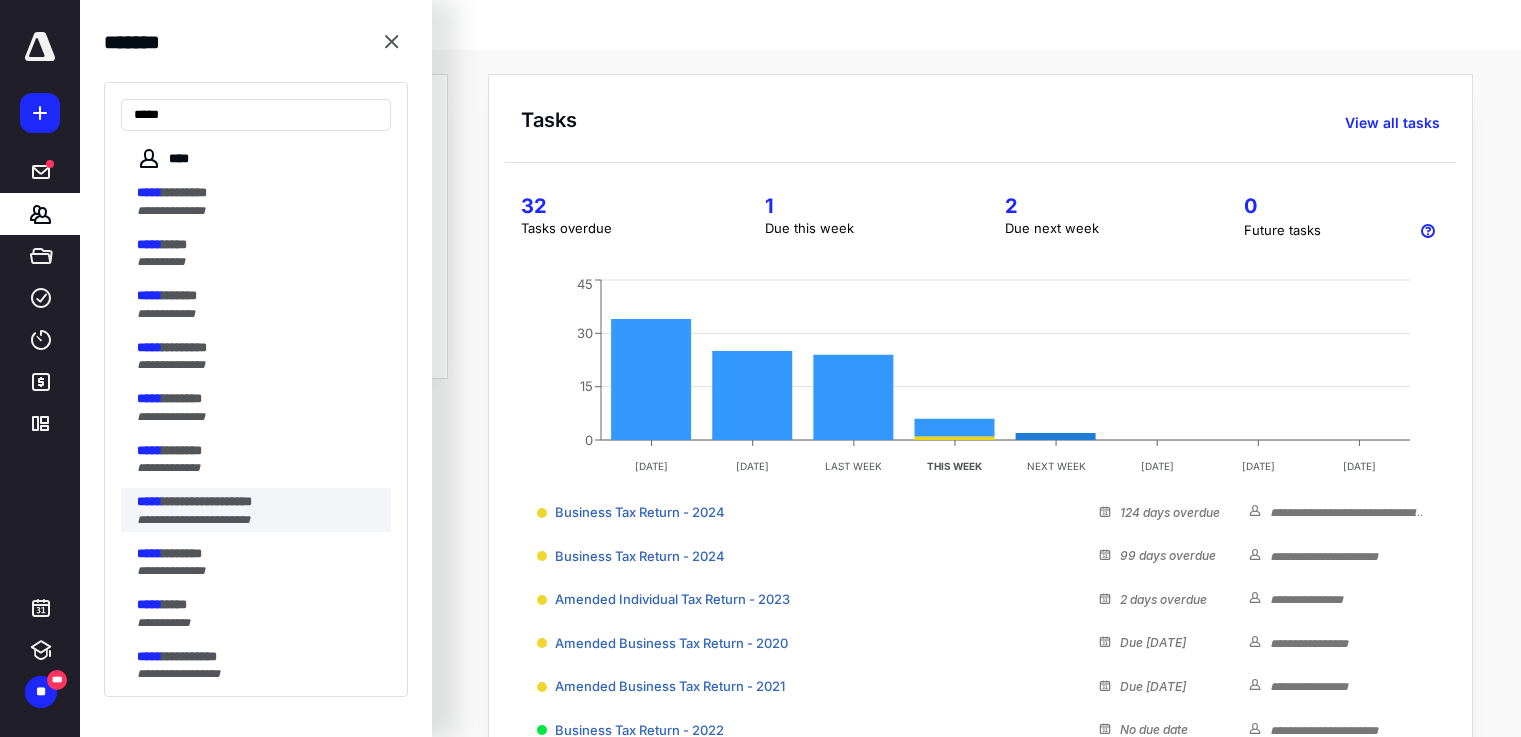 type on "*****" 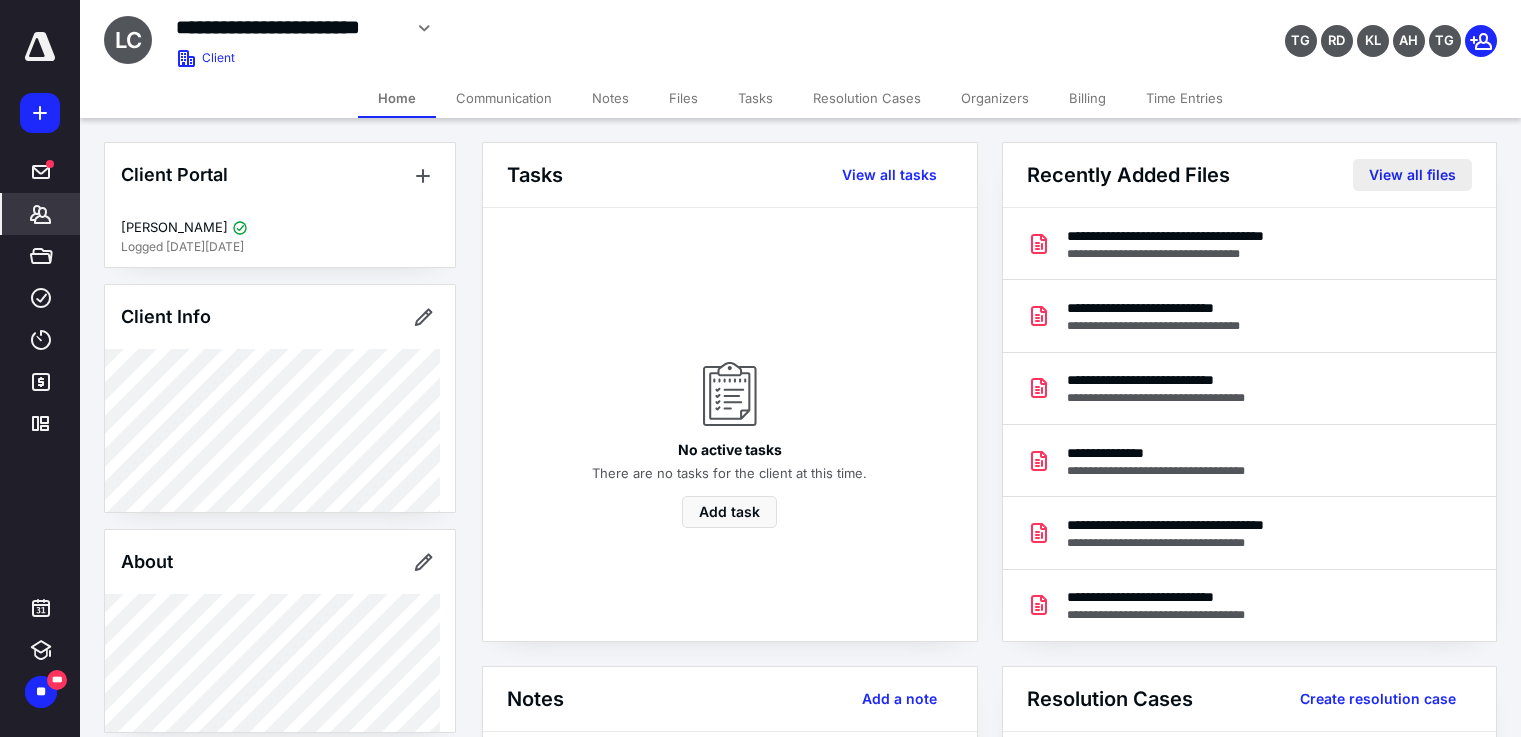 click on "View all files" at bounding box center [1412, 175] 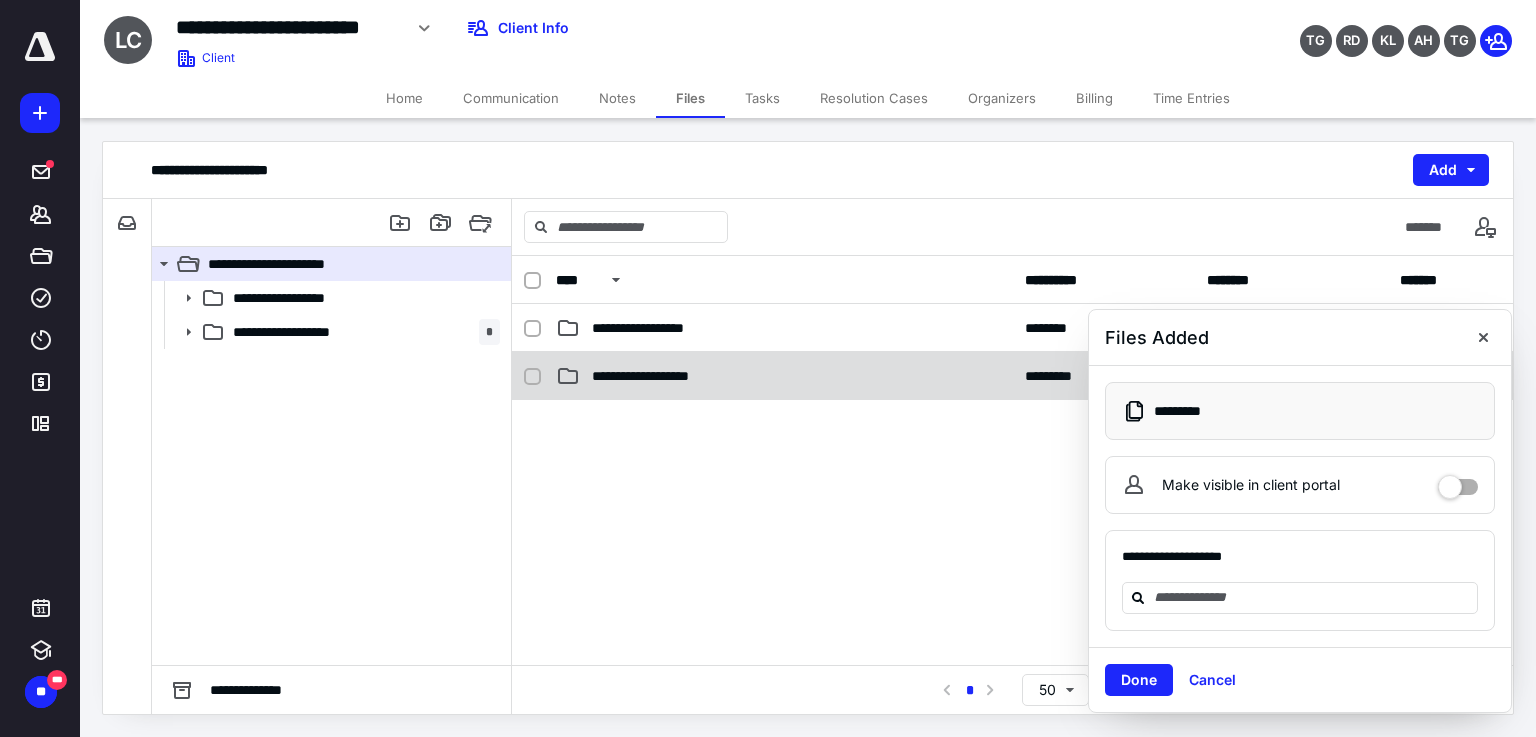 click on "**********" at bounding box center (784, 376) 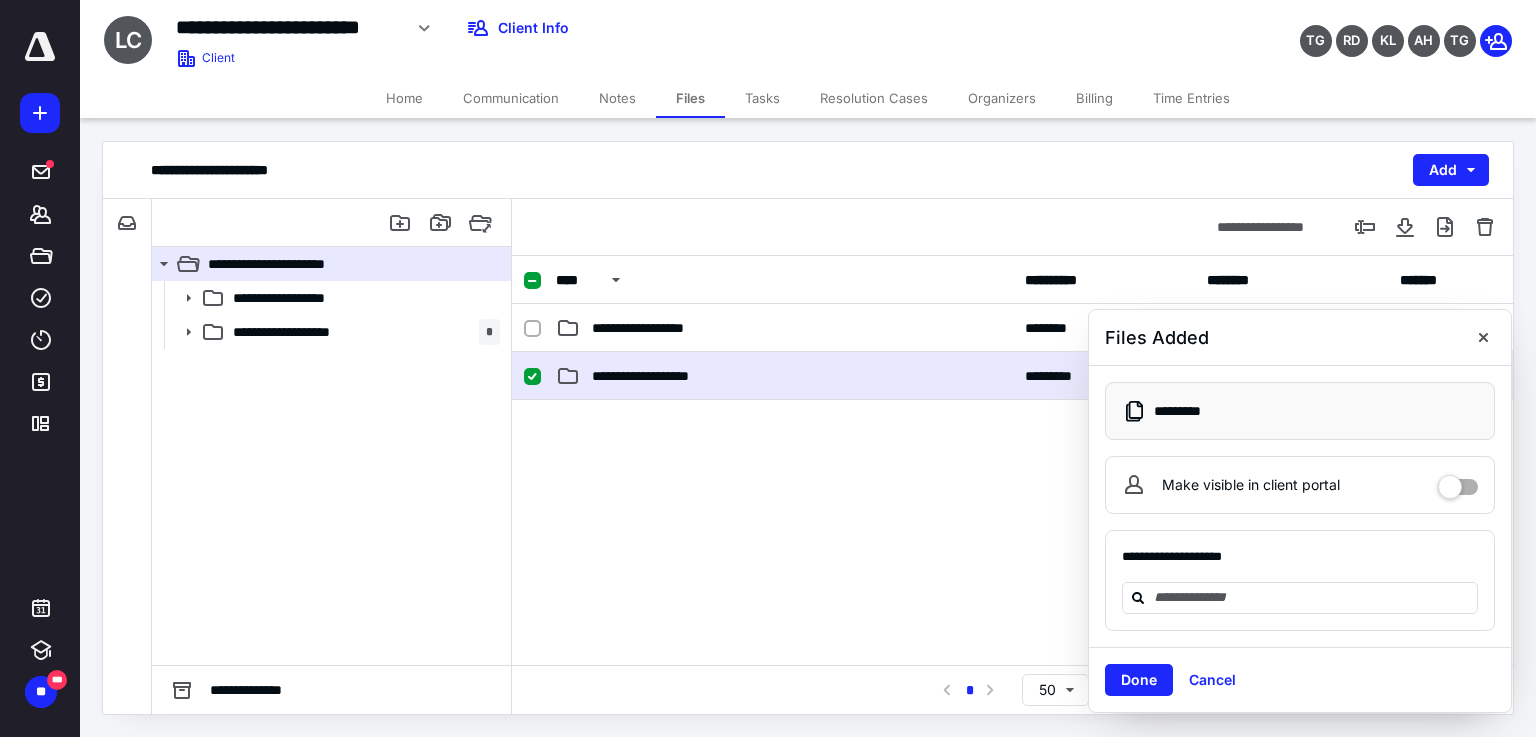 click on "**********" at bounding box center (784, 376) 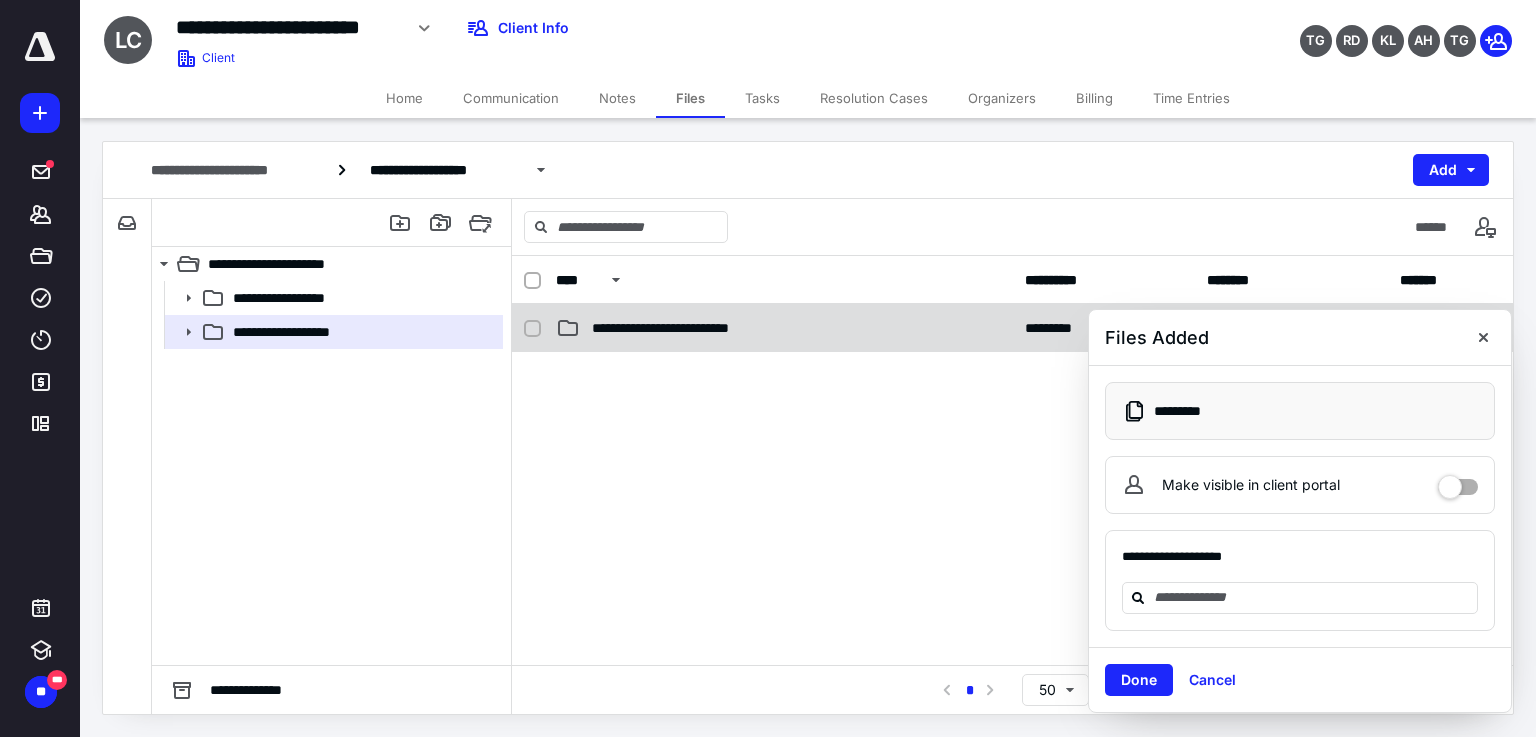 click on "**********" at bounding box center (682, 328) 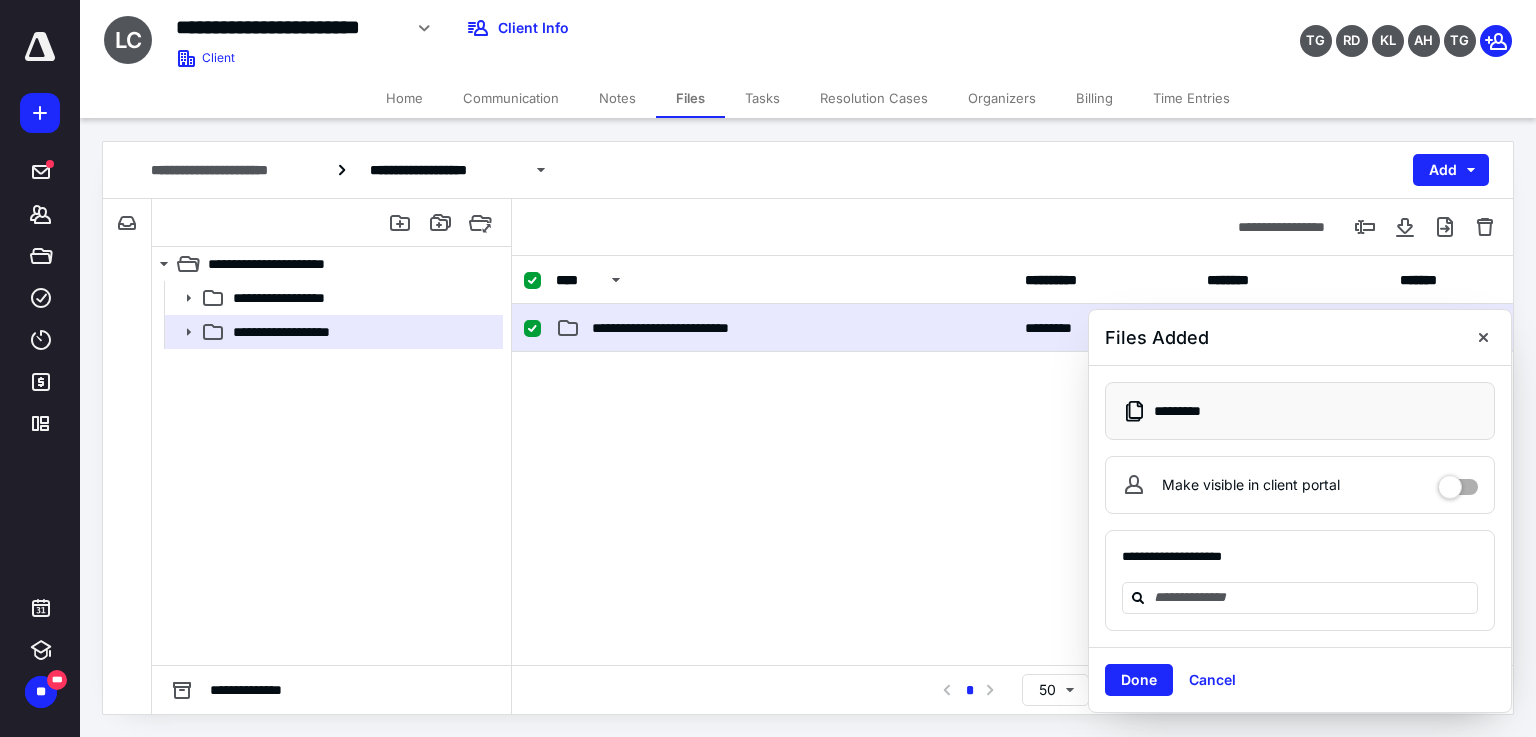 click on "**********" at bounding box center (682, 328) 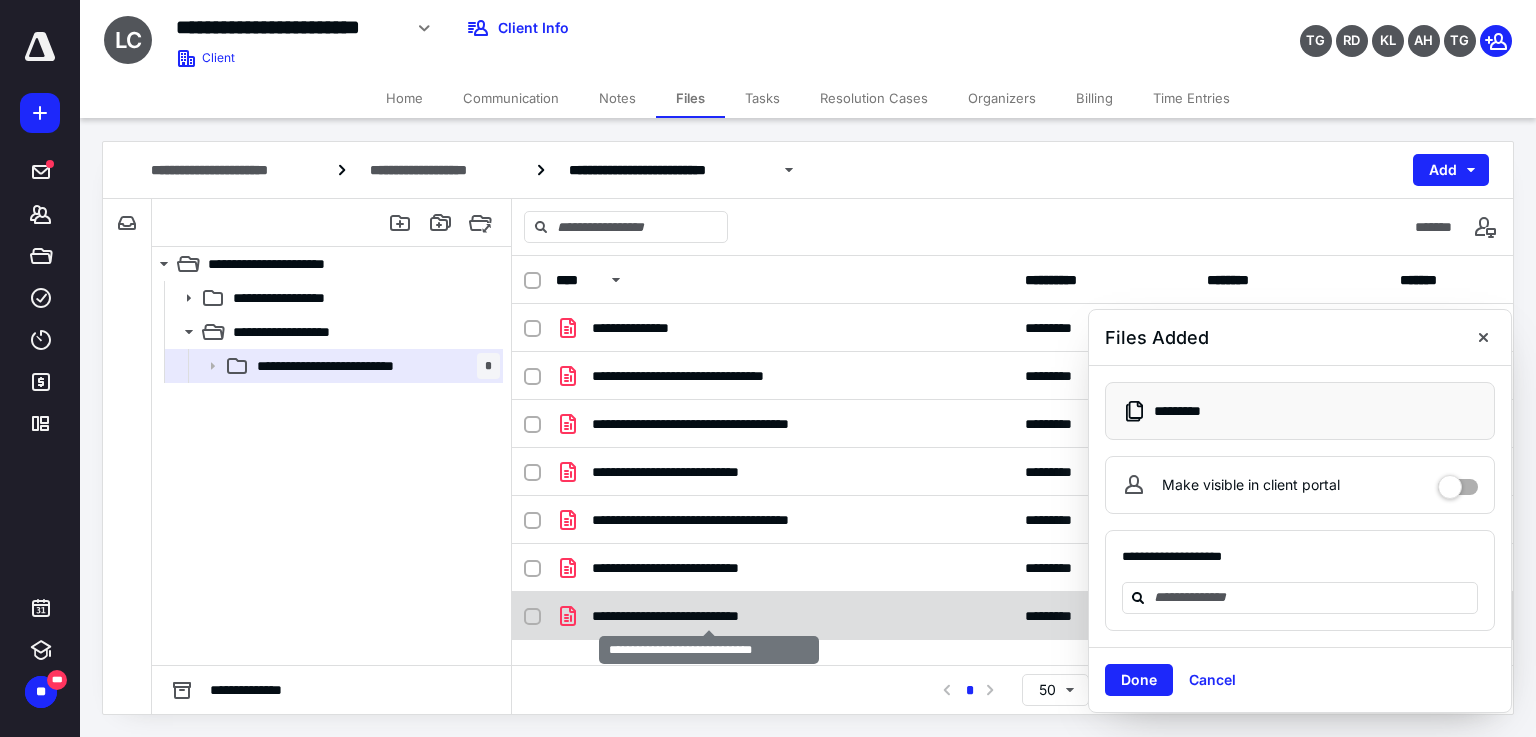 click on "**********" at bounding box center (709, 616) 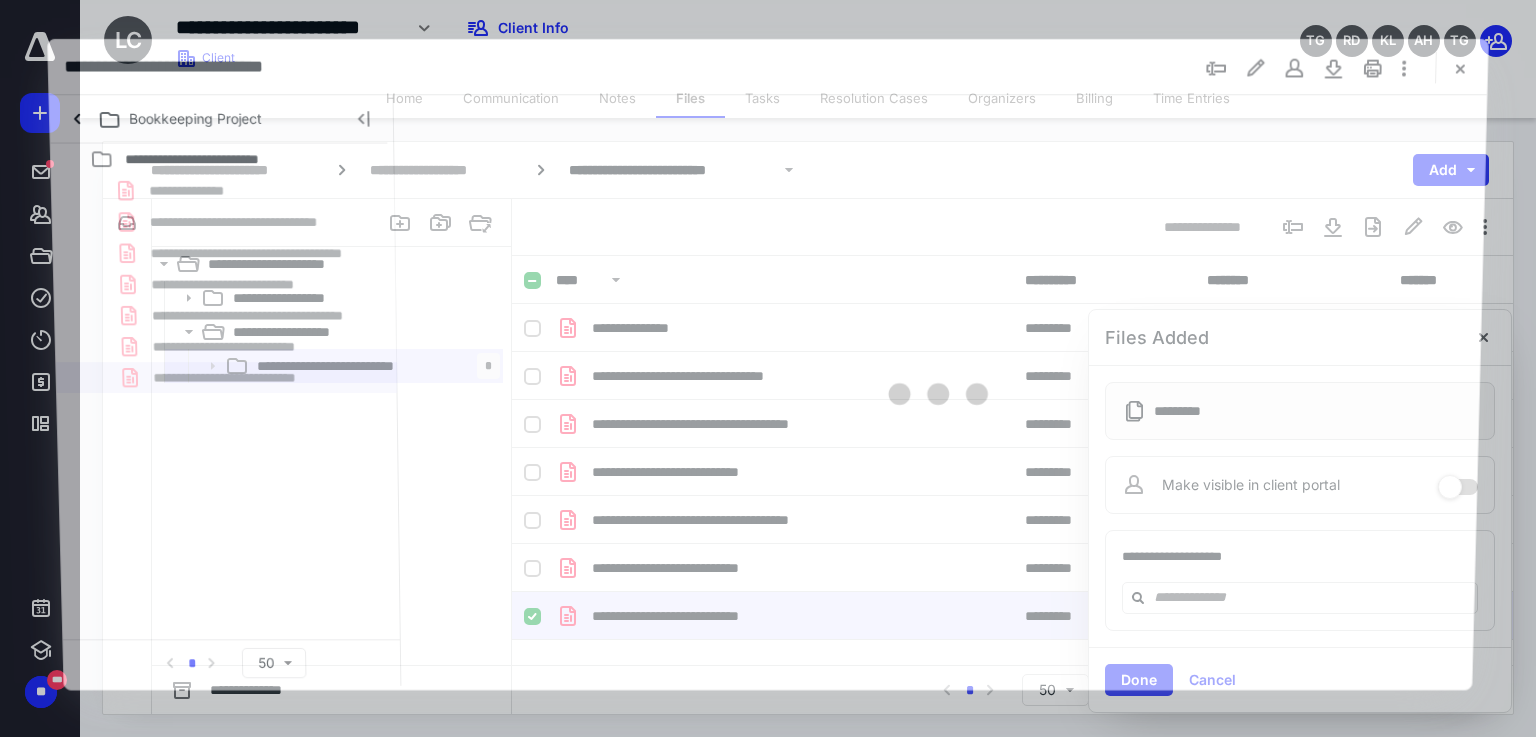 scroll, scrollTop: 0, scrollLeft: 0, axis: both 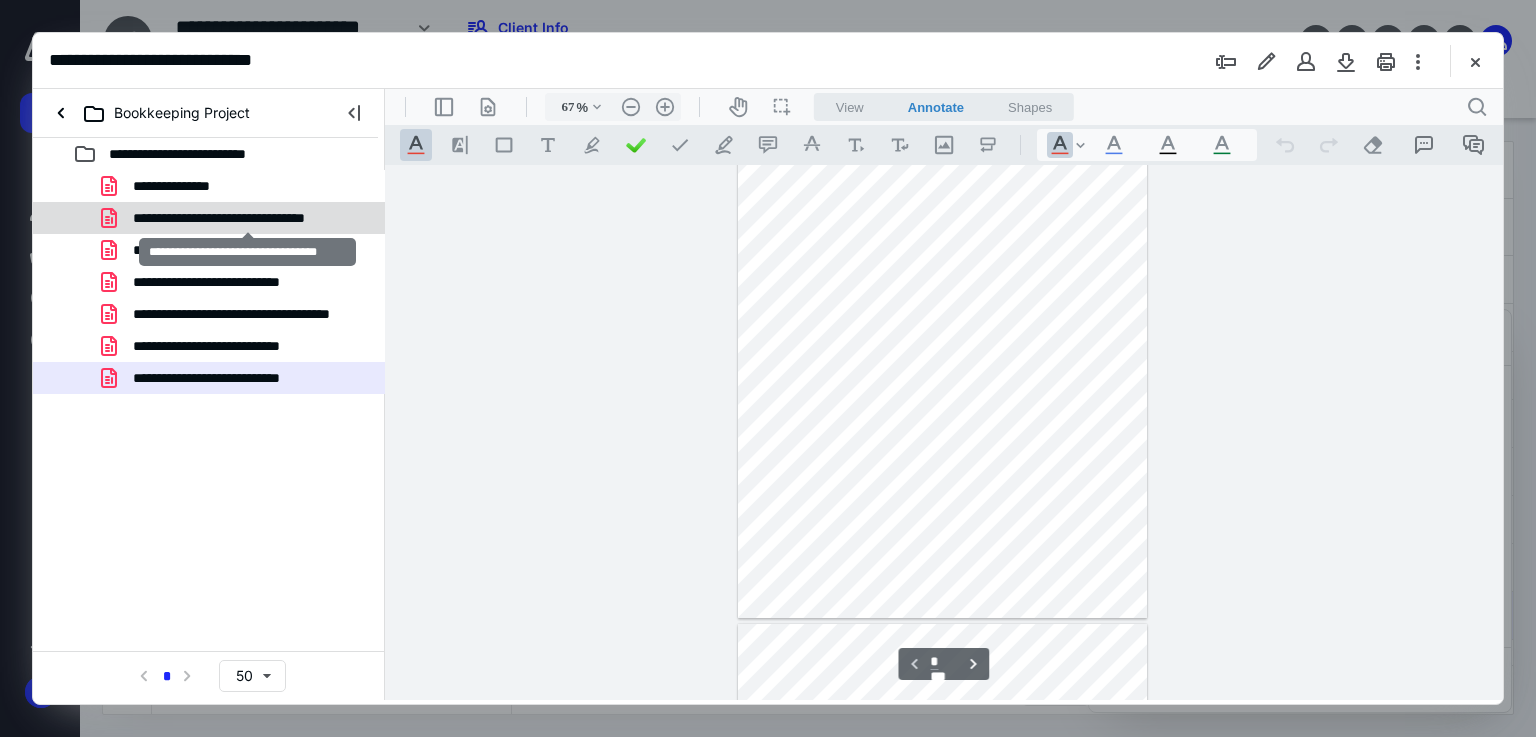 click on "**********" at bounding box center (247, 218) 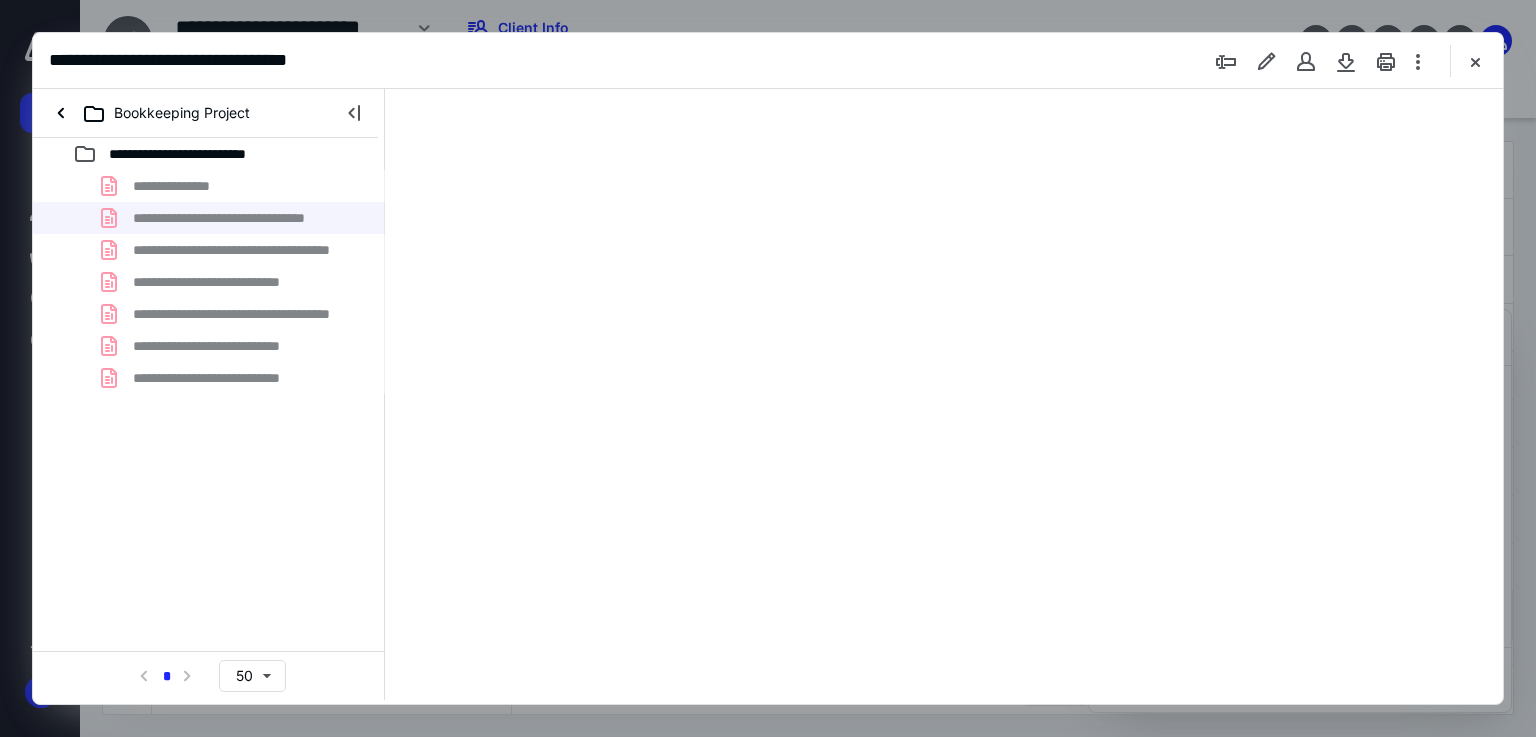 scroll, scrollTop: 79, scrollLeft: 0, axis: vertical 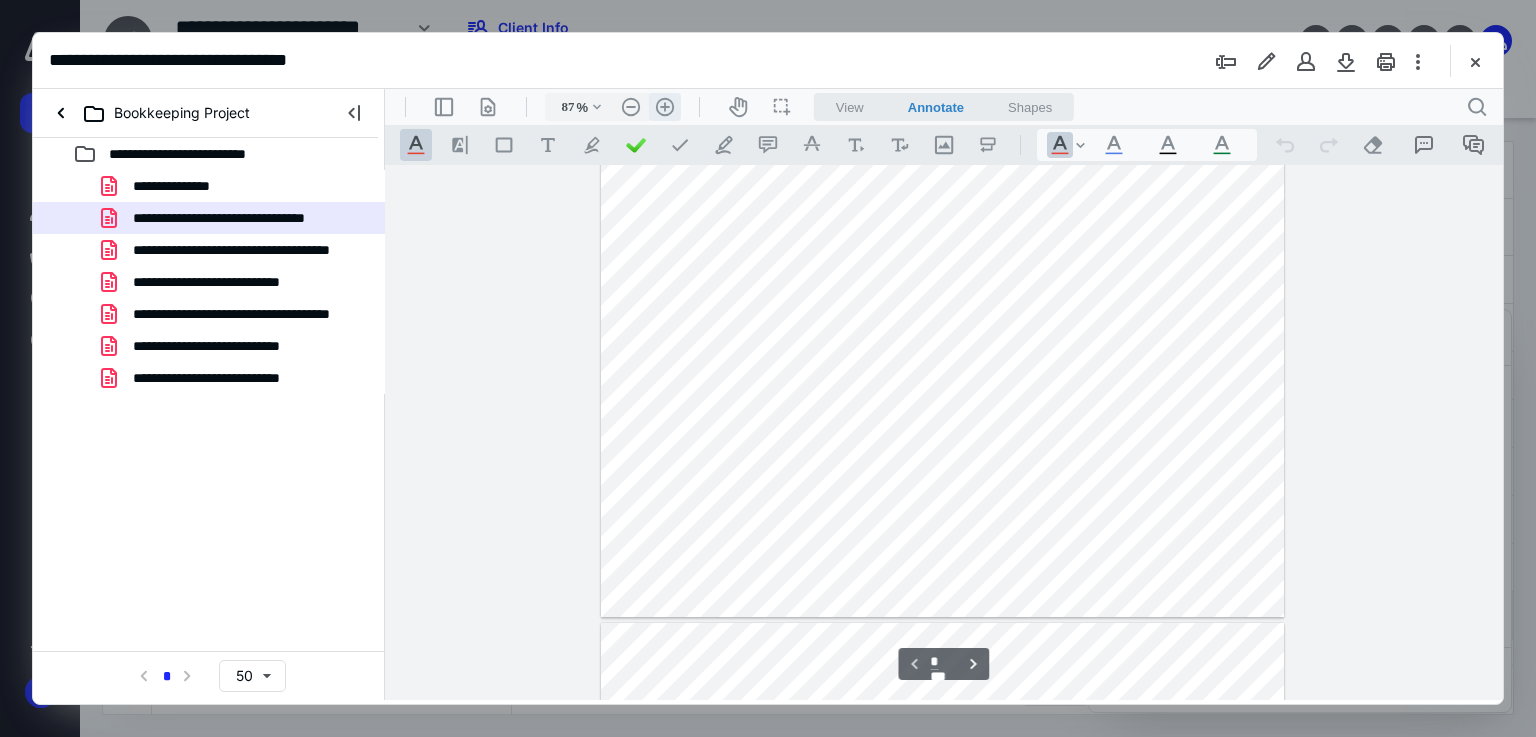 click on ".cls-1{fill:#abb0c4;} icon - header - zoom - in - line" at bounding box center [665, 107] 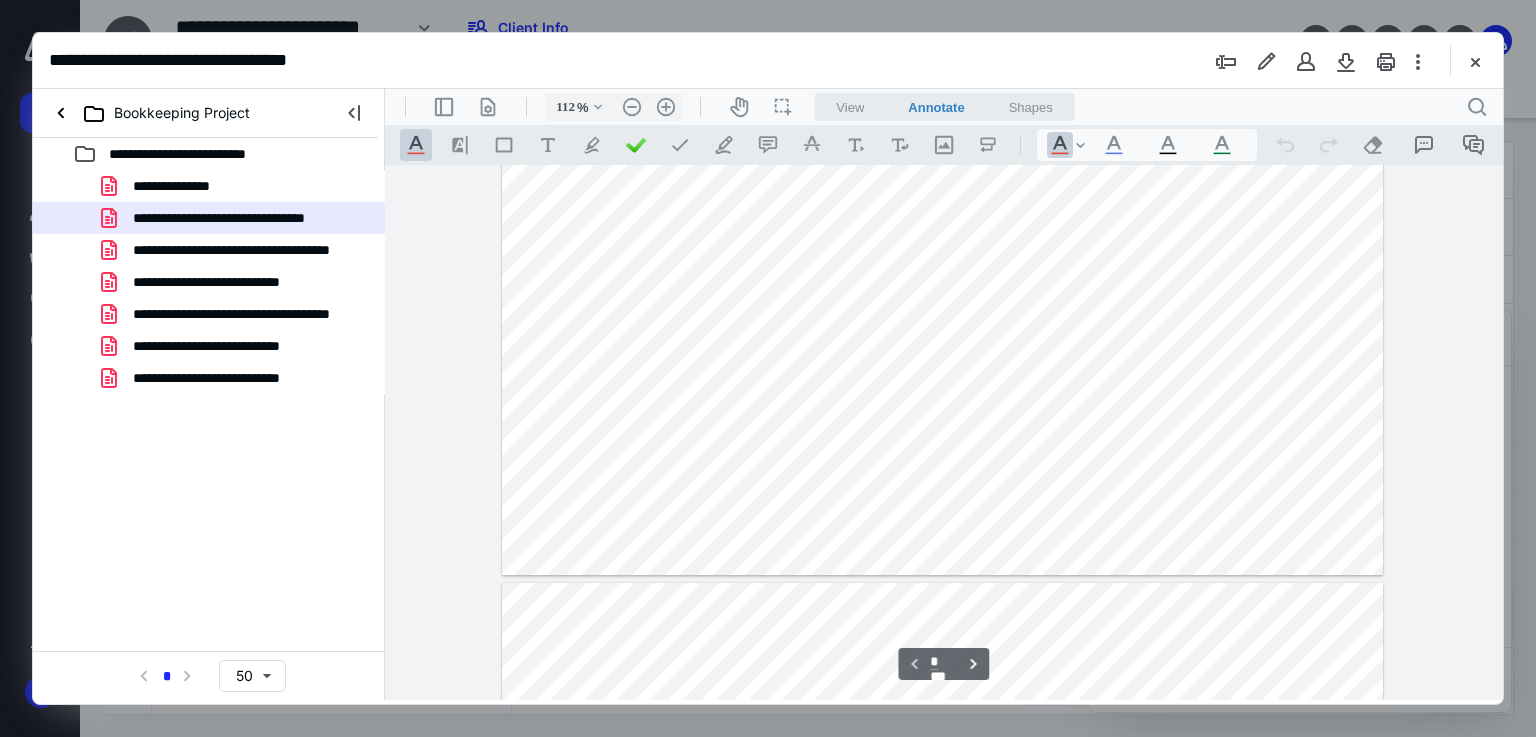 scroll, scrollTop: 168, scrollLeft: 0, axis: vertical 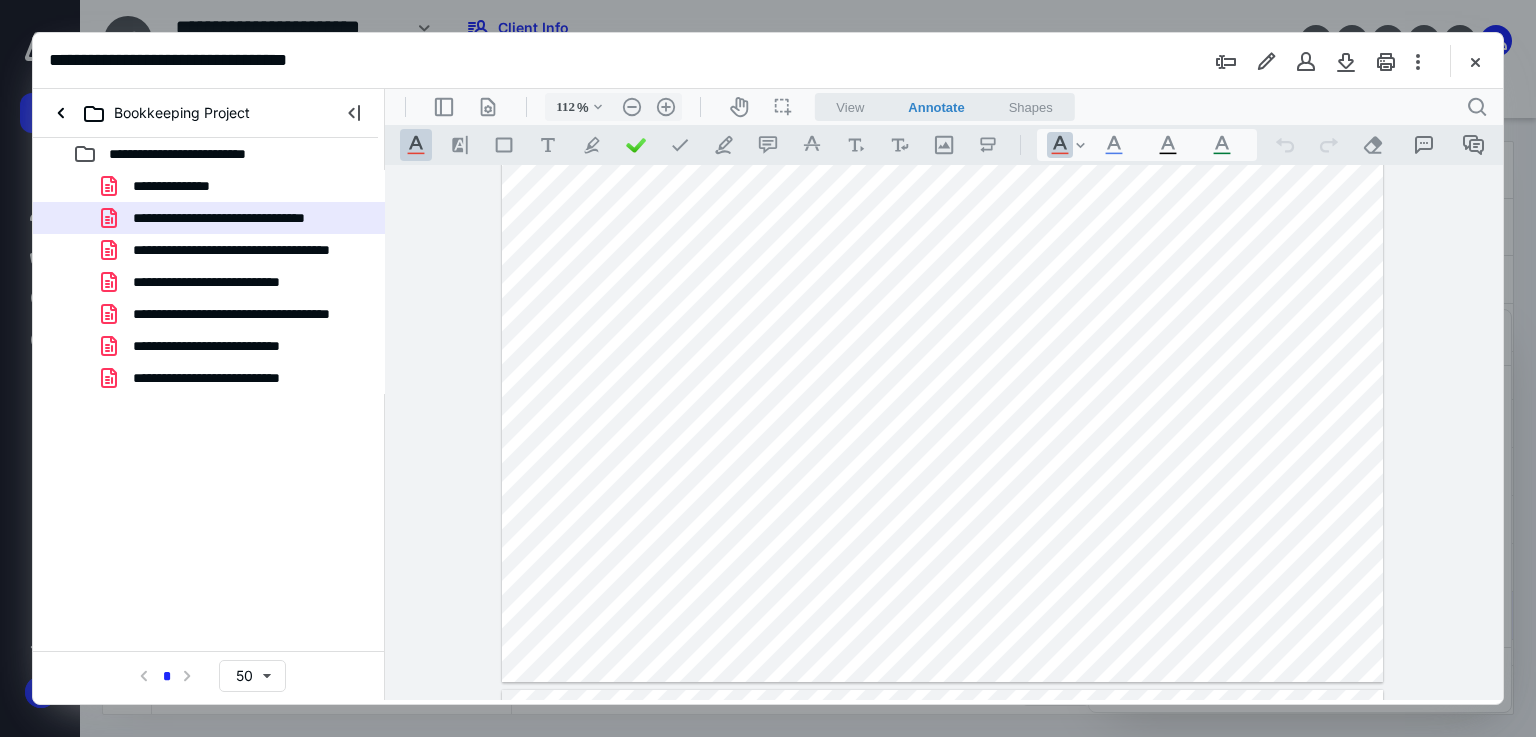 click at bounding box center [942, 341] 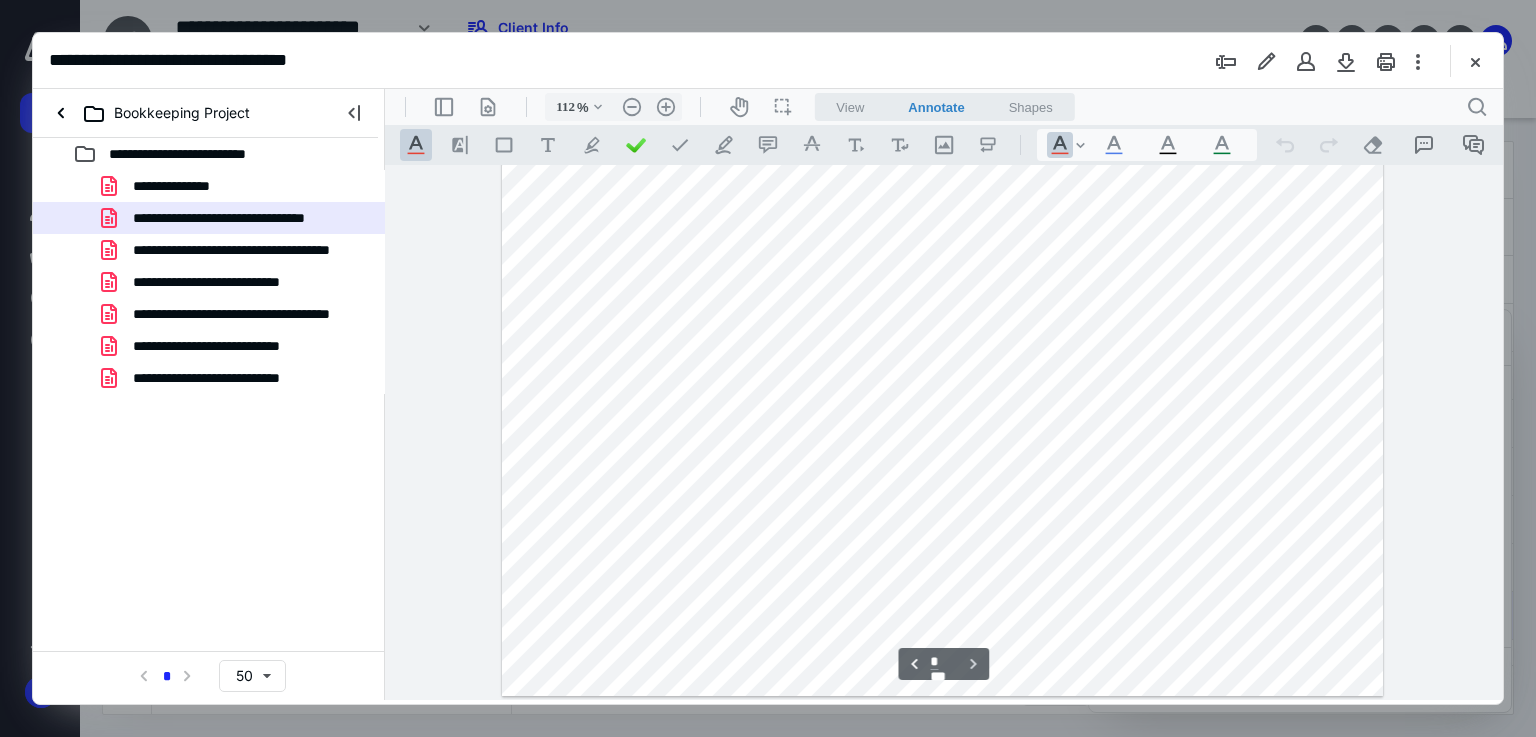 scroll, scrollTop: 1319, scrollLeft: 0, axis: vertical 